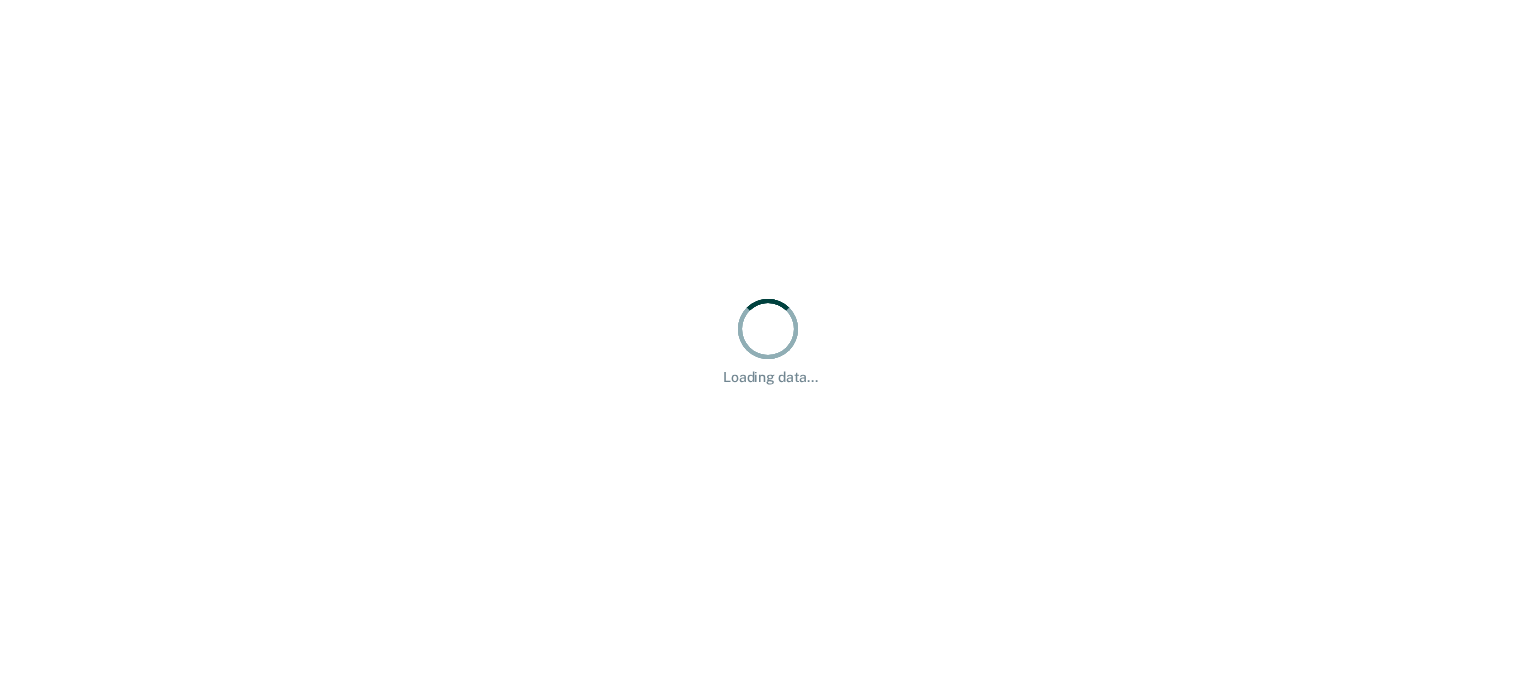 scroll, scrollTop: 0, scrollLeft: 0, axis: both 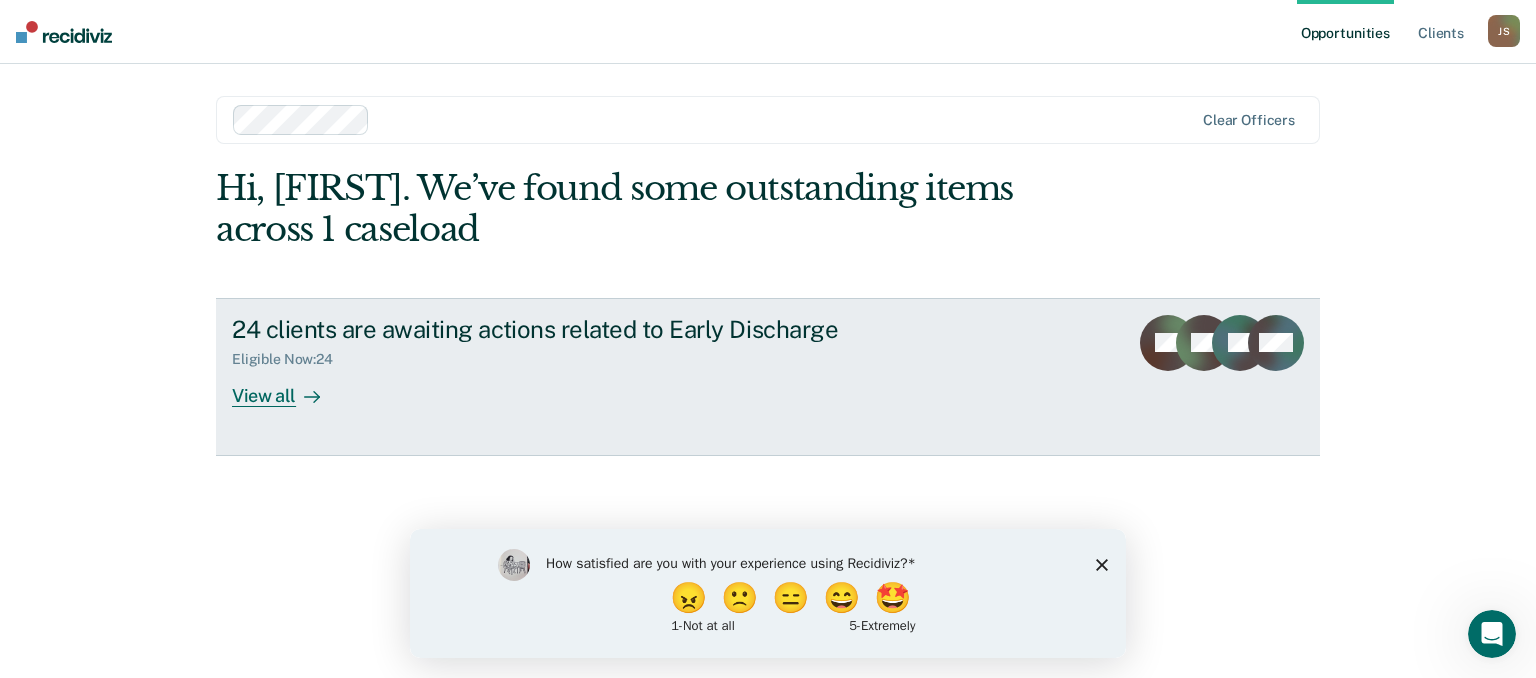 click on "View all" at bounding box center (288, 387) 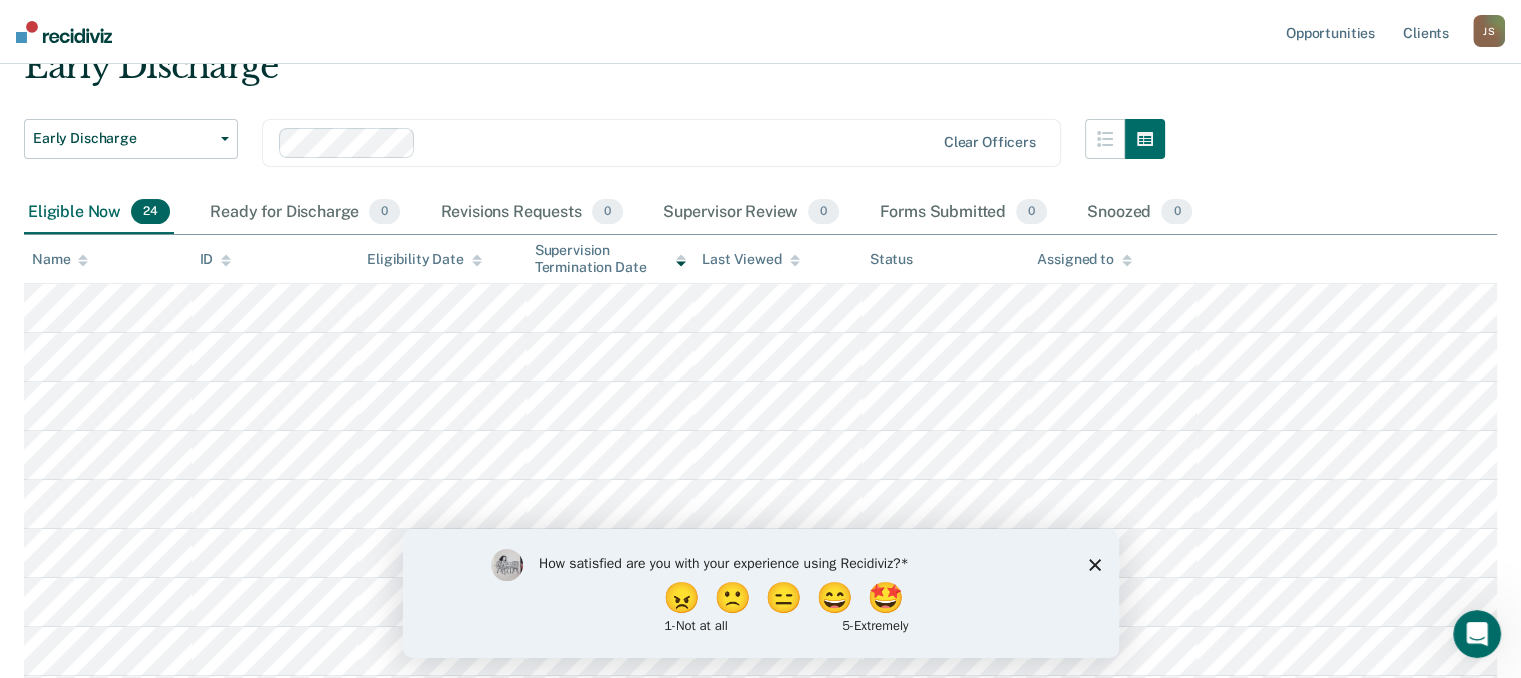 scroll, scrollTop: 200, scrollLeft: 0, axis: vertical 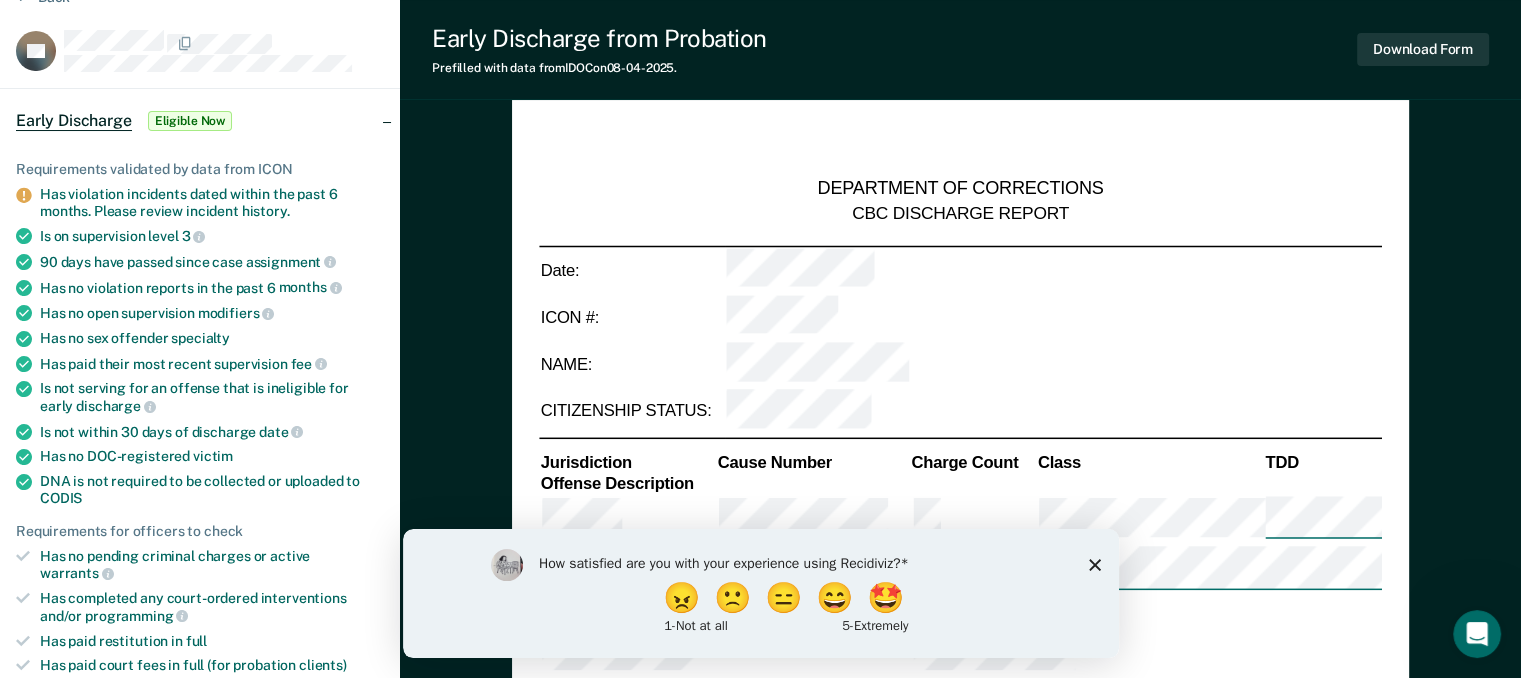 type on "x" 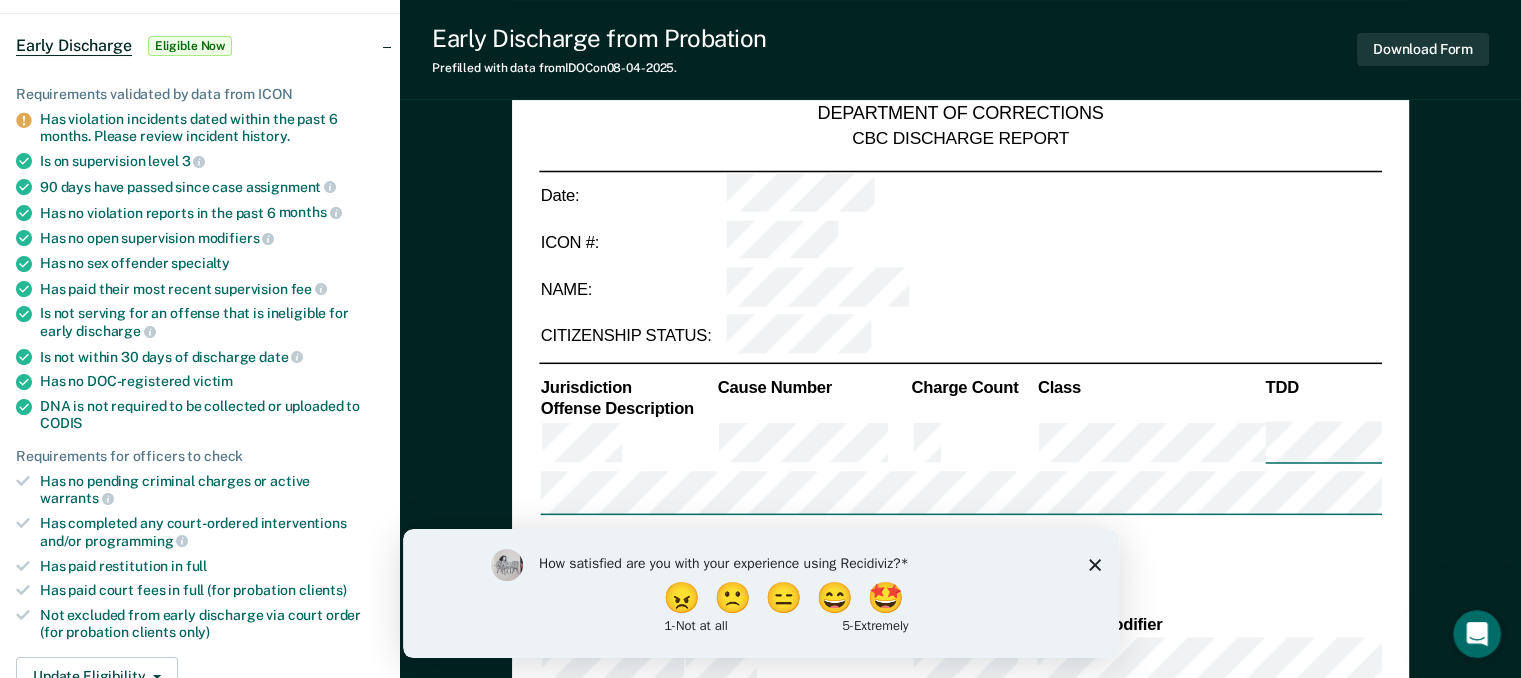 scroll, scrollTop: 92, scrollLeft: 0, axis: vertical 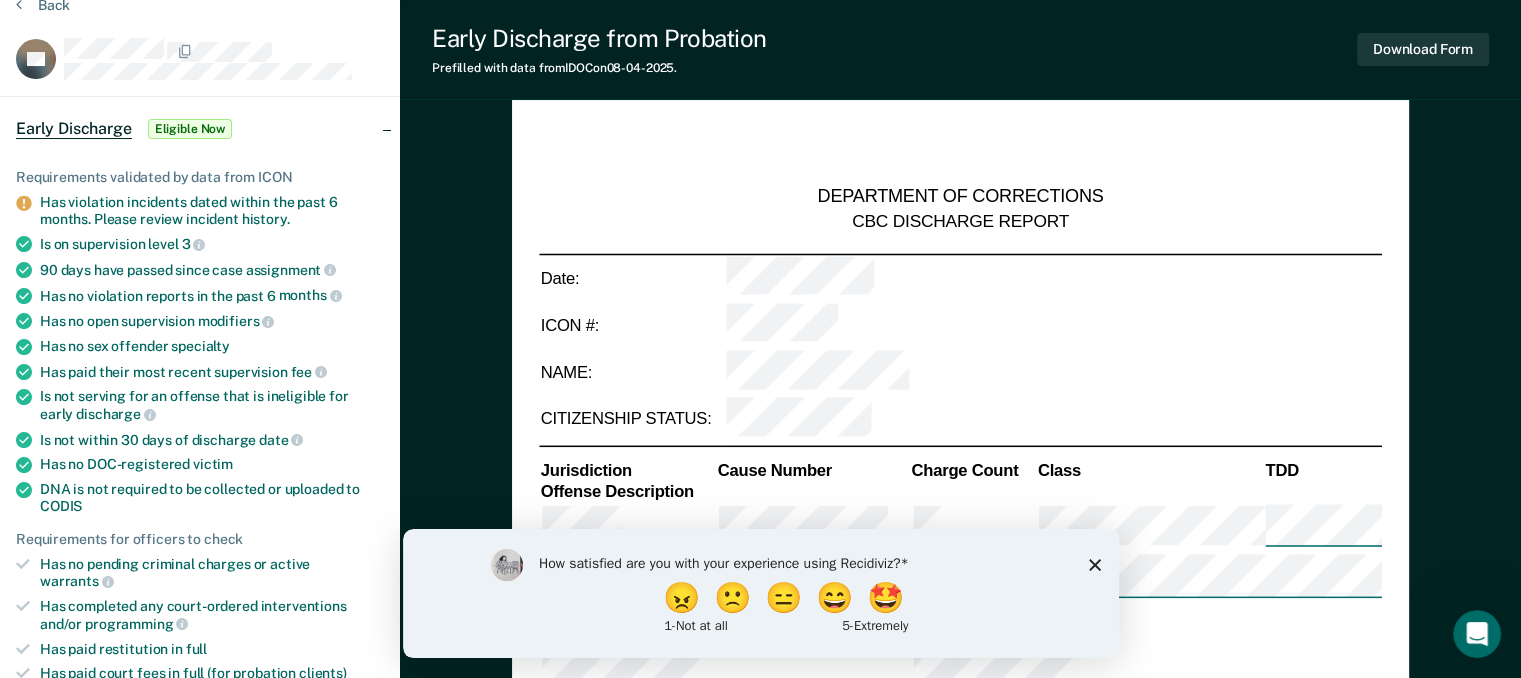 click on "Early Discharge Eligible Now" at bounding box center (200, 129) 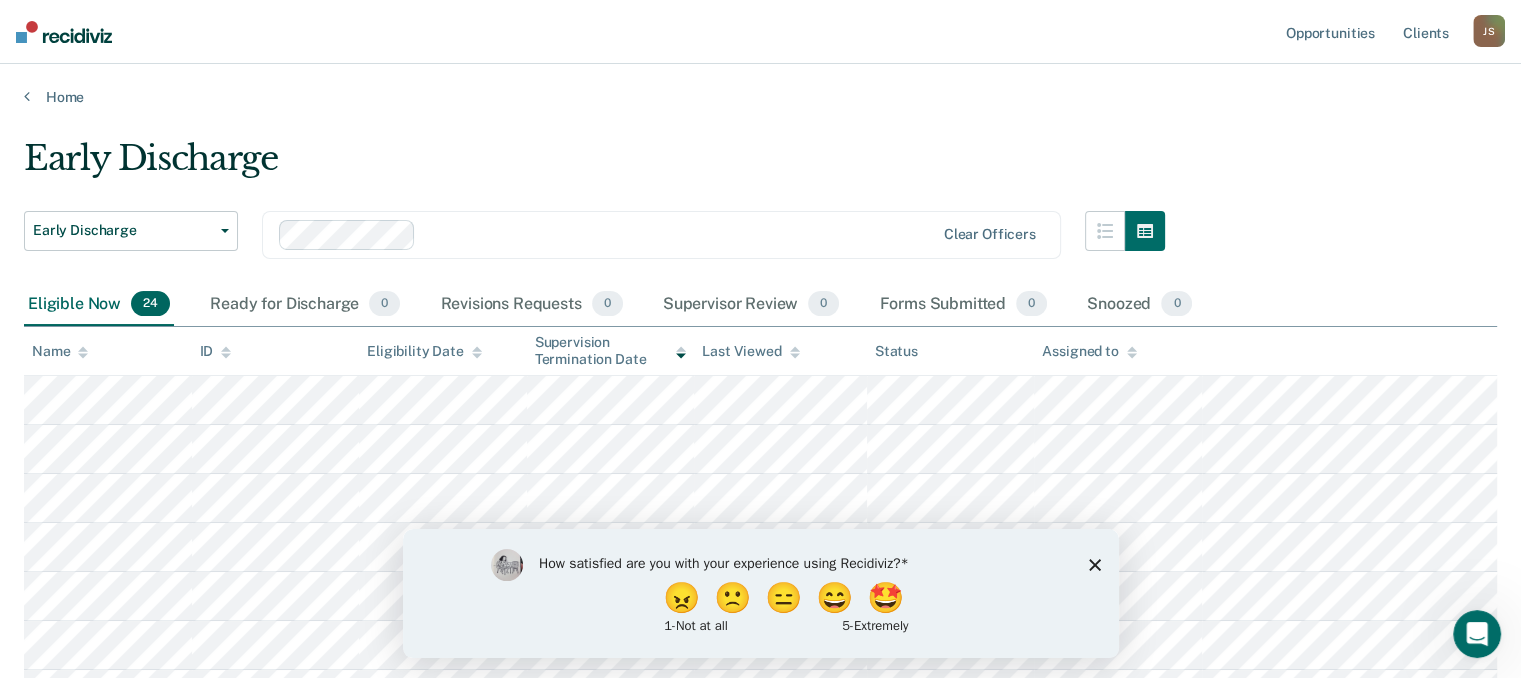 scroll, scrollTop: 100, scrollLeft: 0, axis: vertical 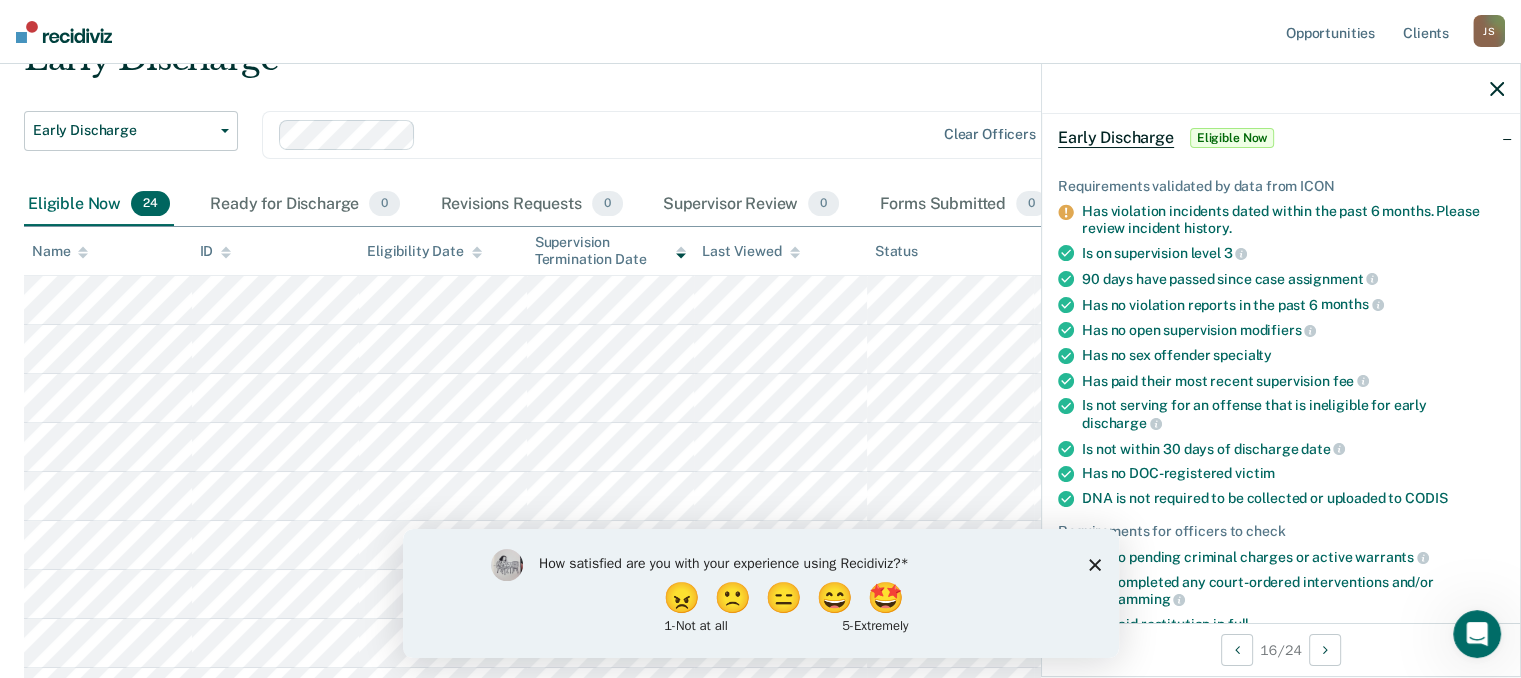click 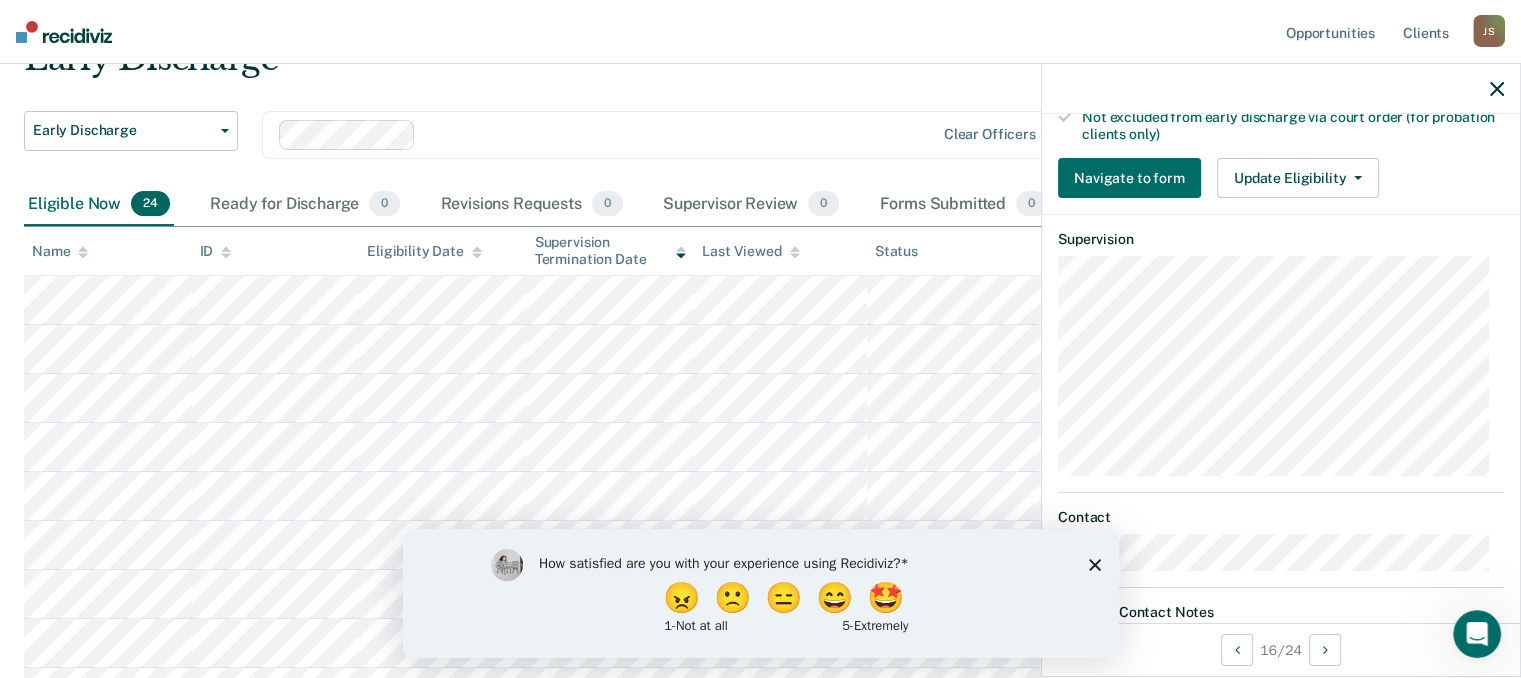 scroll, scrollTop: 691, scrollLeft: 0, axis: vertical 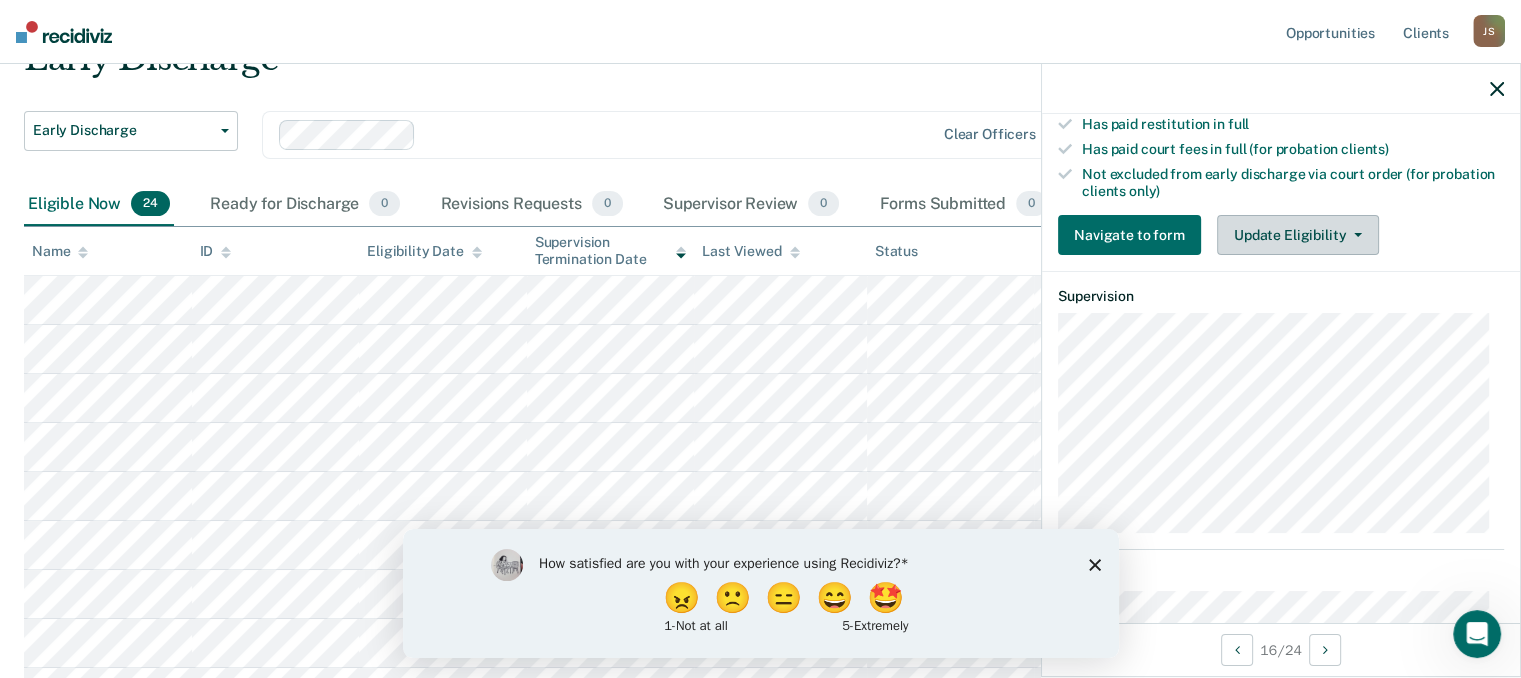 click 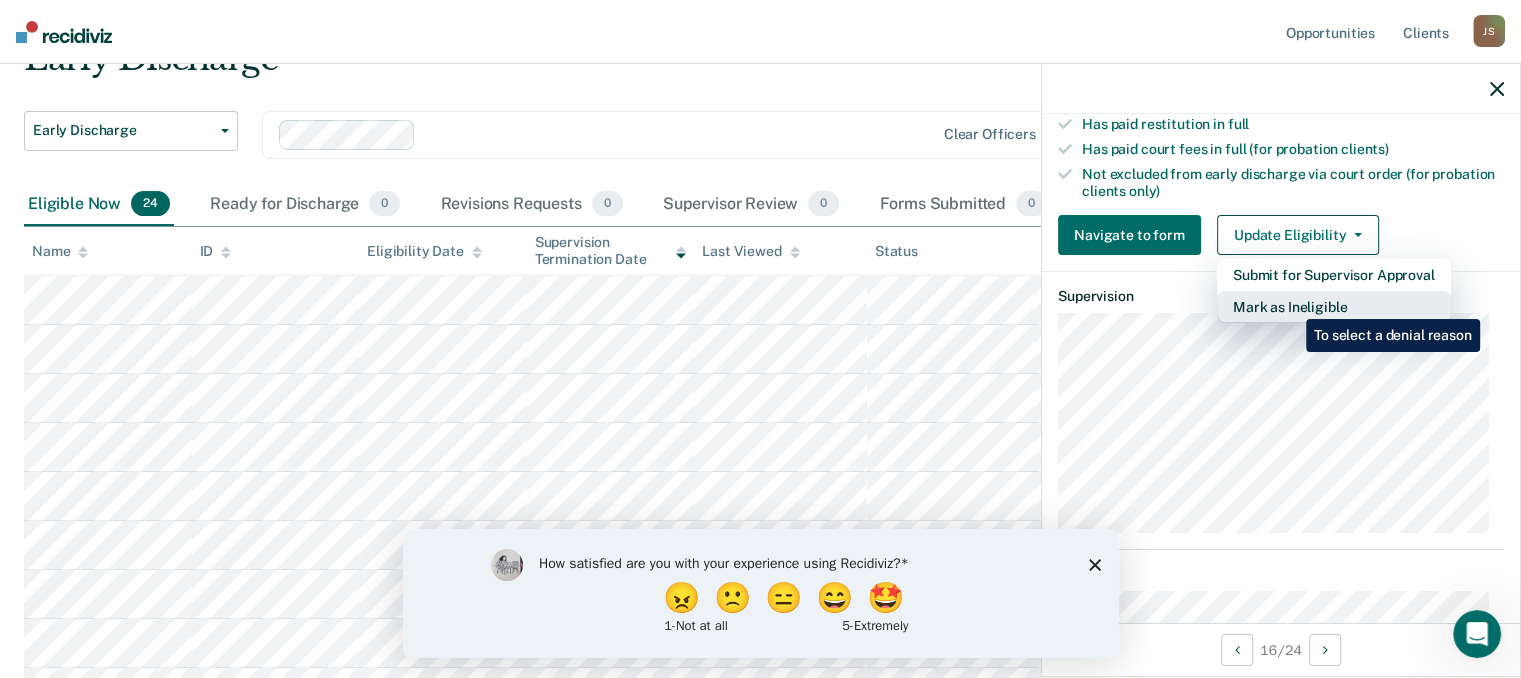 click on "Mark as Ineligible" at bounding box center (1334, 307) 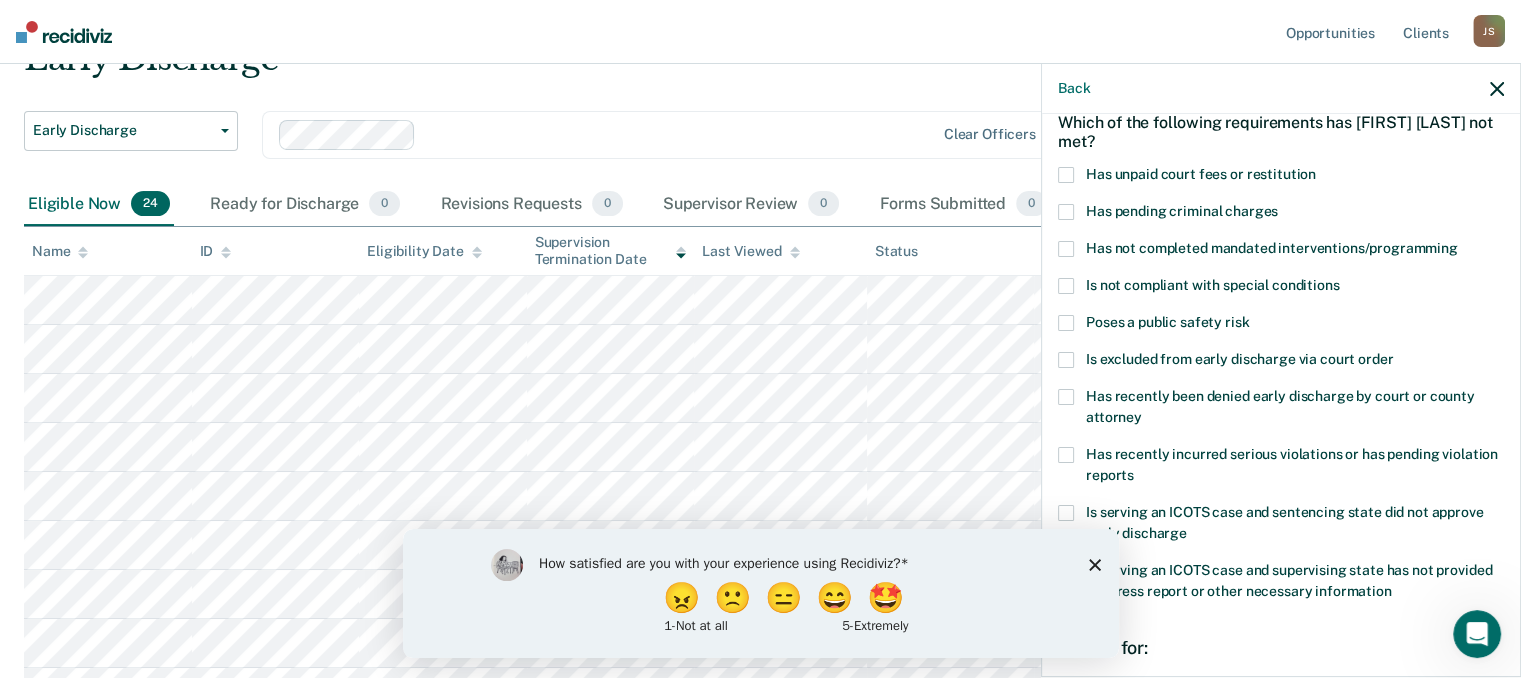 scroll, scrollTop: 100, scrollLeft: 0, axis: vertical 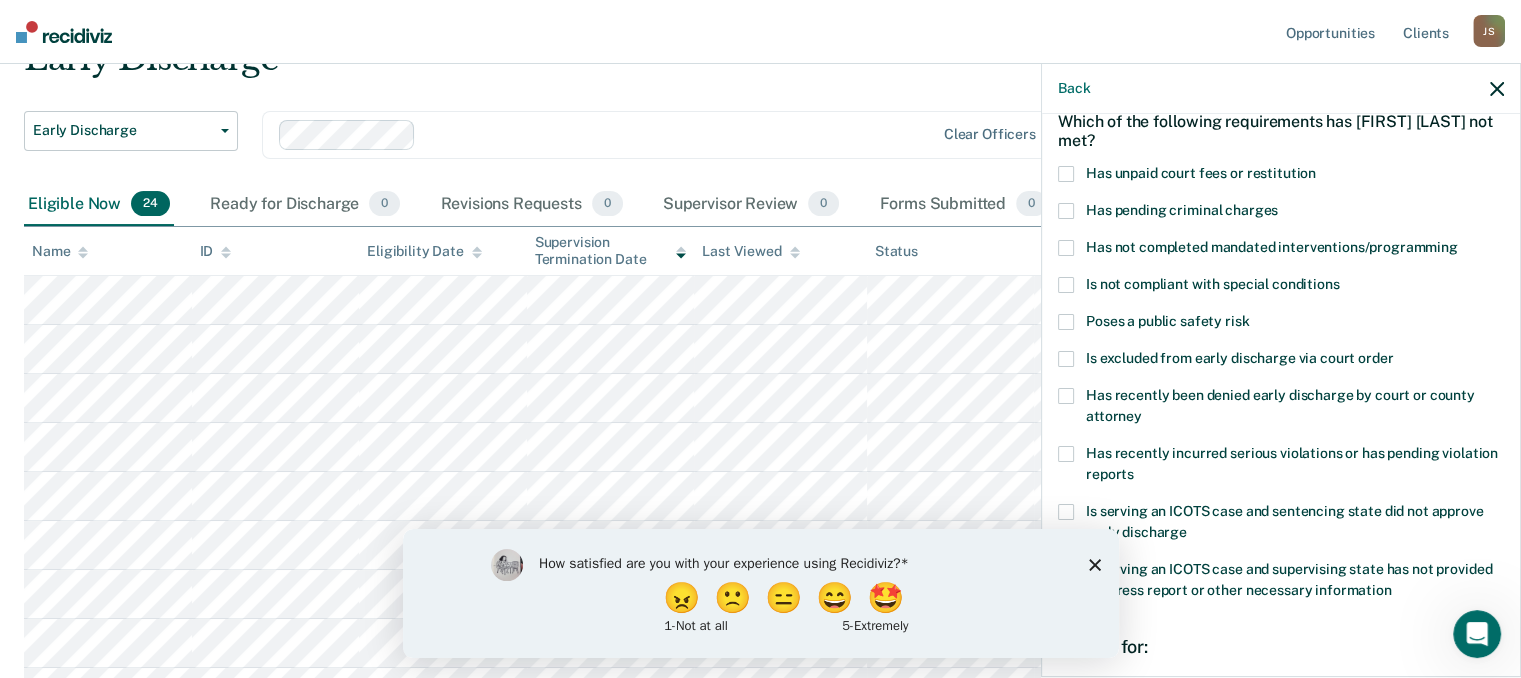 click at bounding box center [1066, 248] 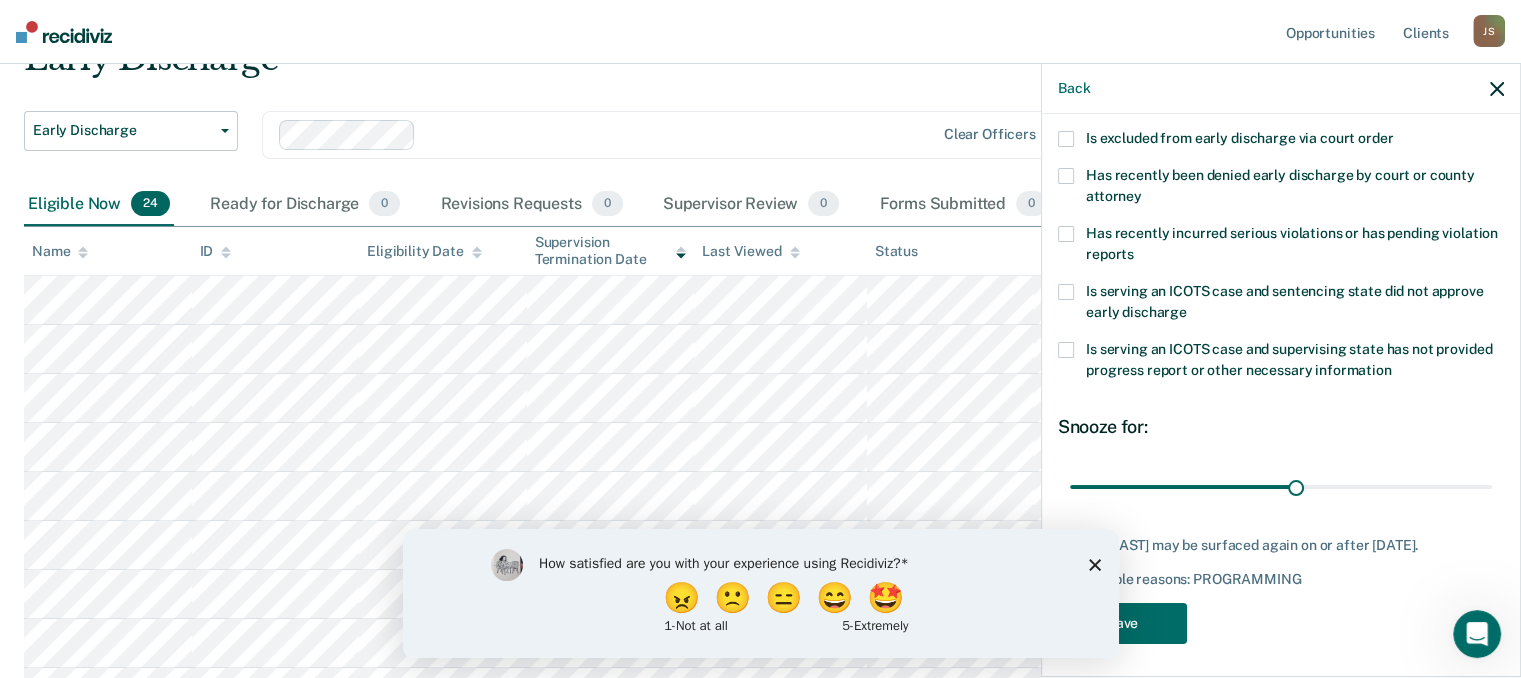 scroll, scrollTop: 324, scrollLeft: 0, axis: vertical 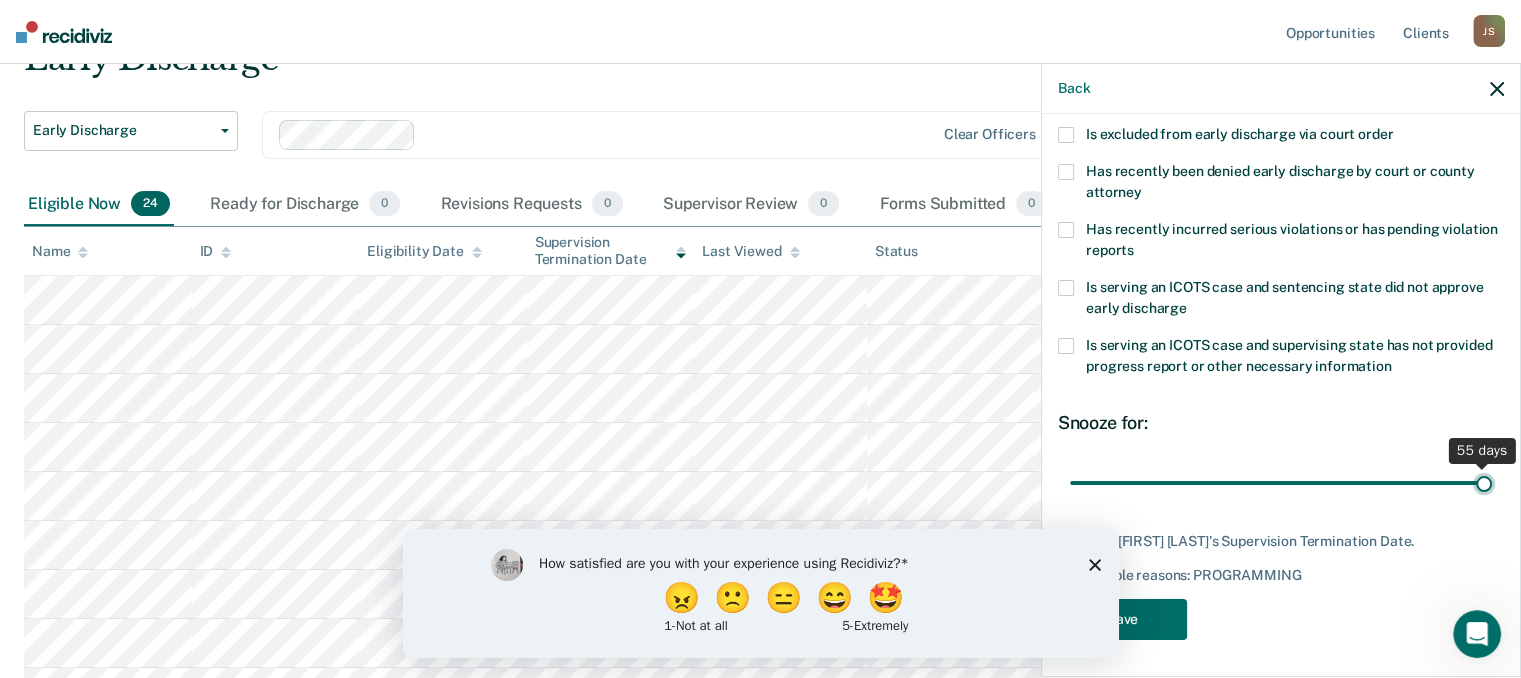 drag, startPoint x: 1420, startPoint y: 475, endPoint x: 1519, endPoint y: 475, distance: 99 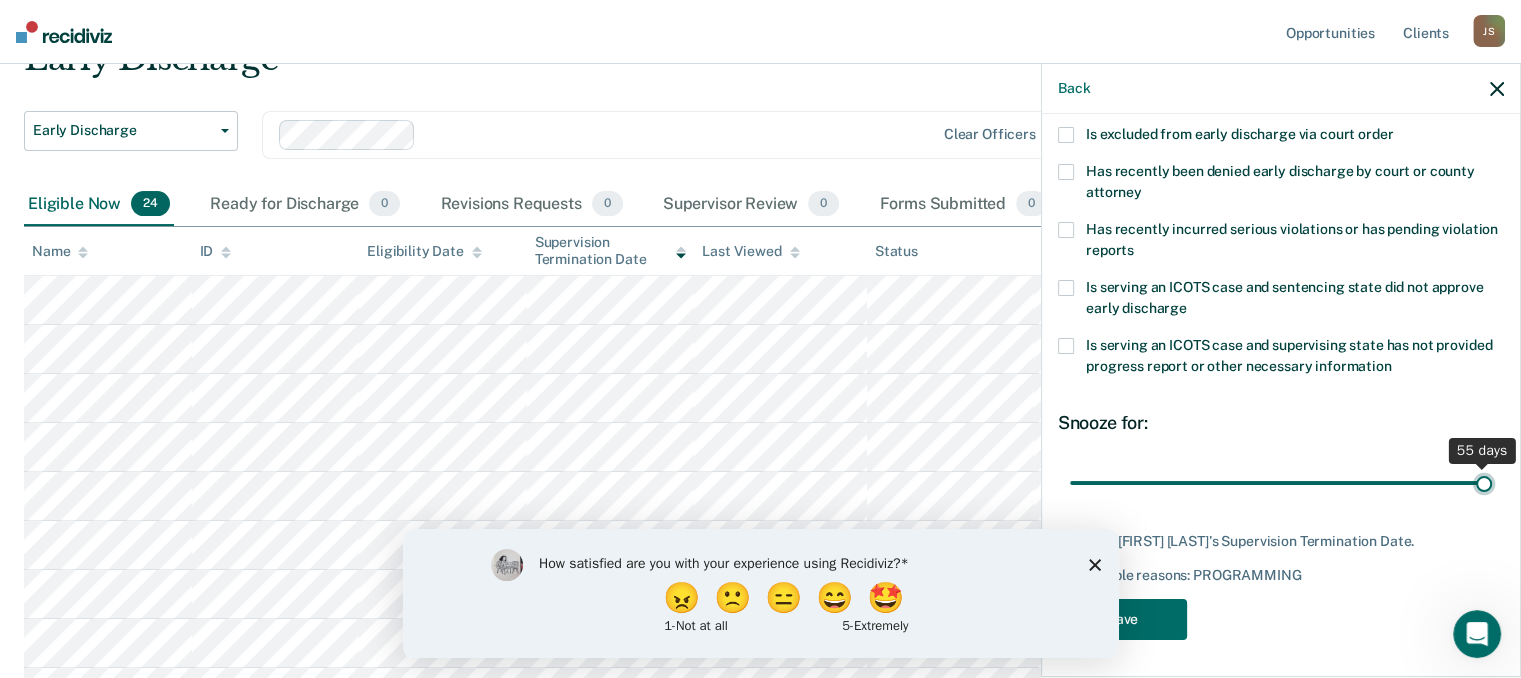 type on "55" 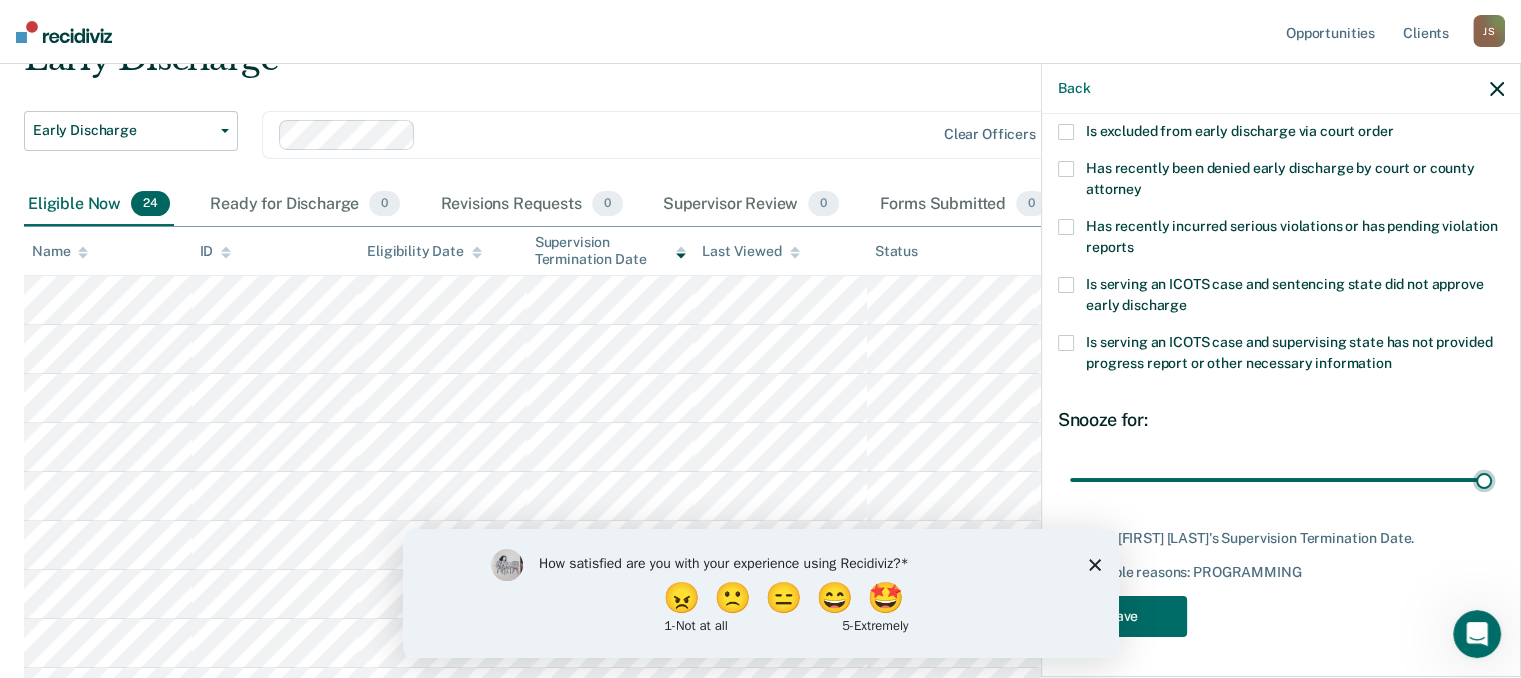 scroll, scrollTop: 341, scrollLeft: 0, axis: vertical 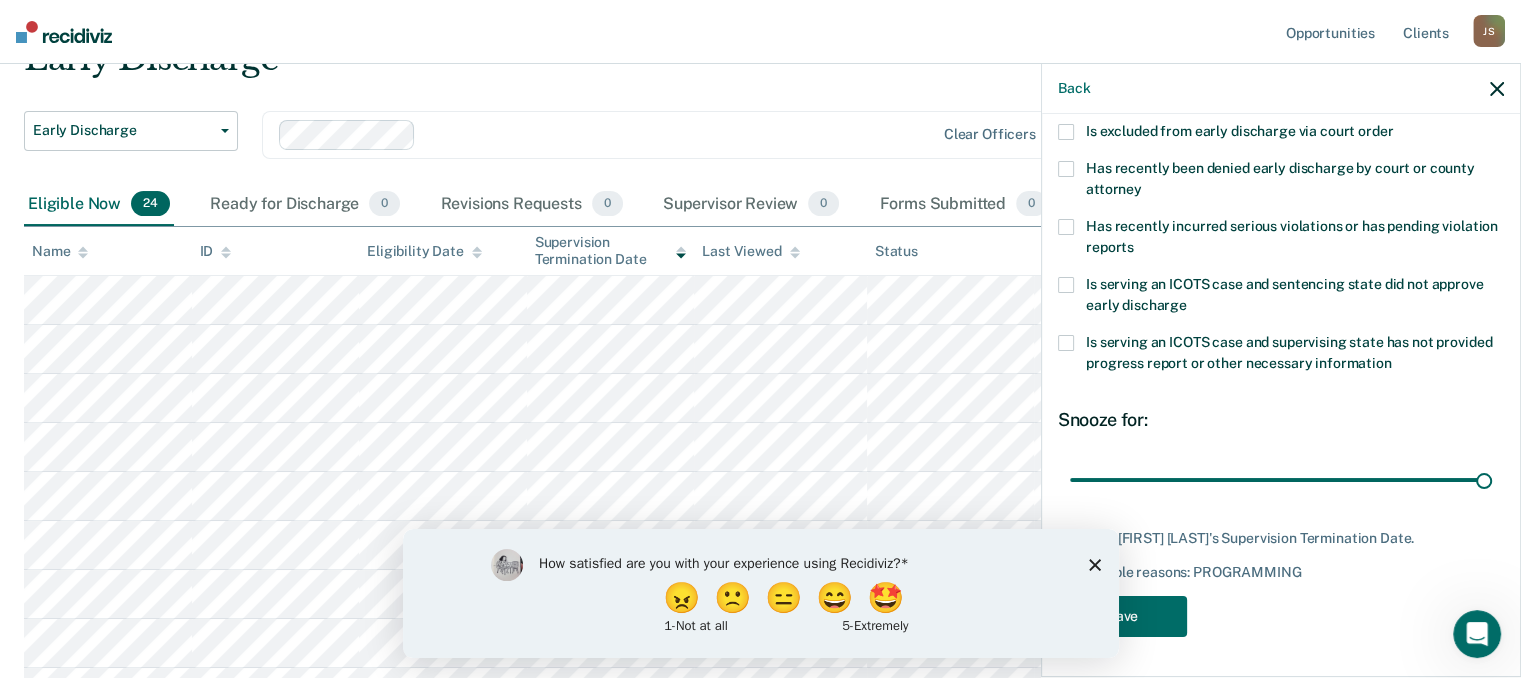 click 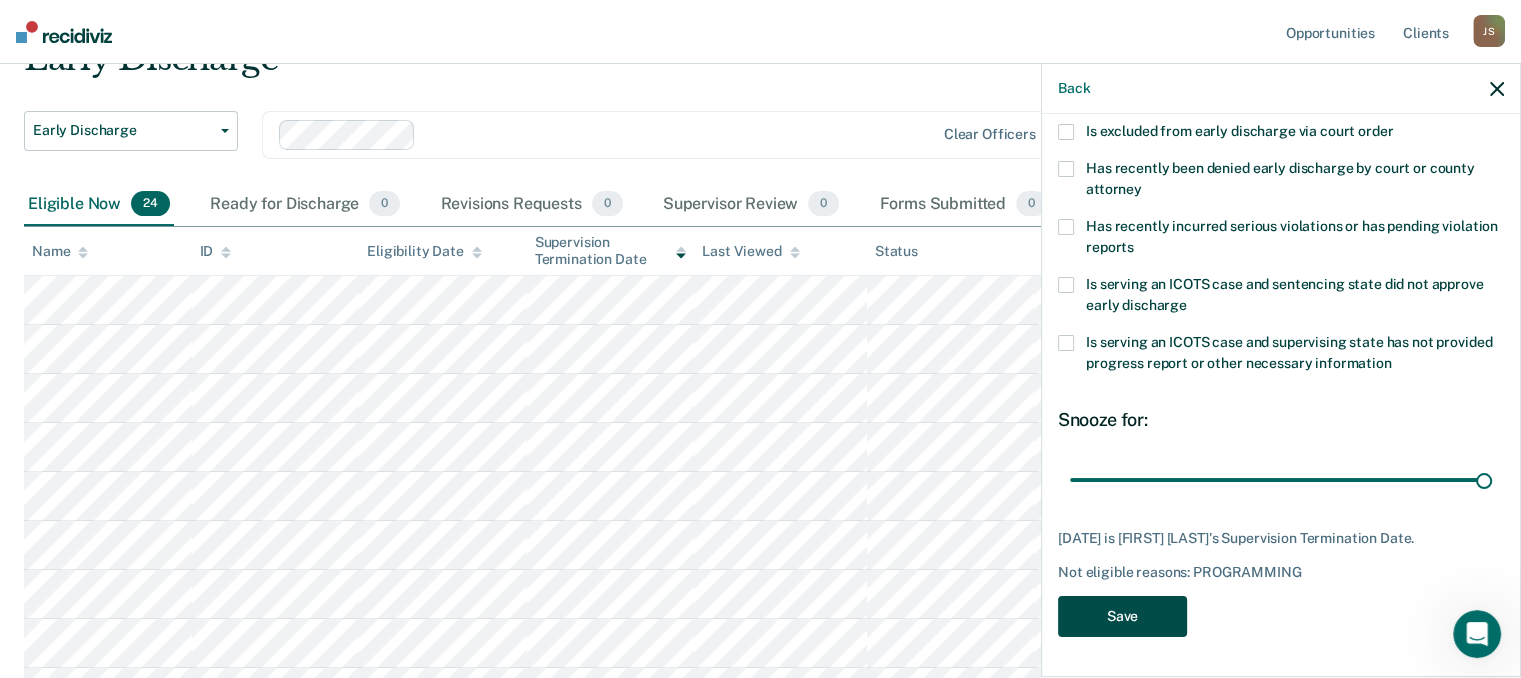 click on "Save" at bounding box center (1122, 616) 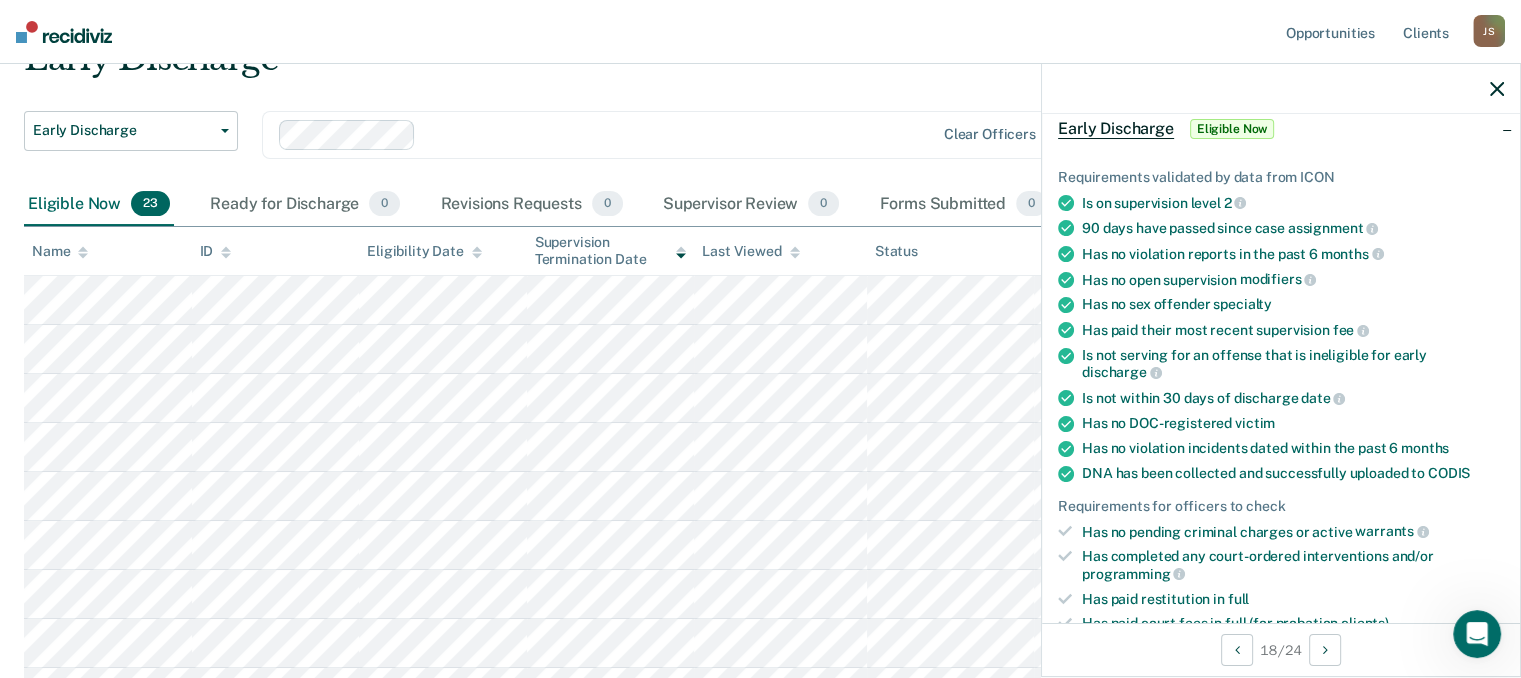 scroll, scrollTop: 400, scrollLeft: 0, axis: vertical 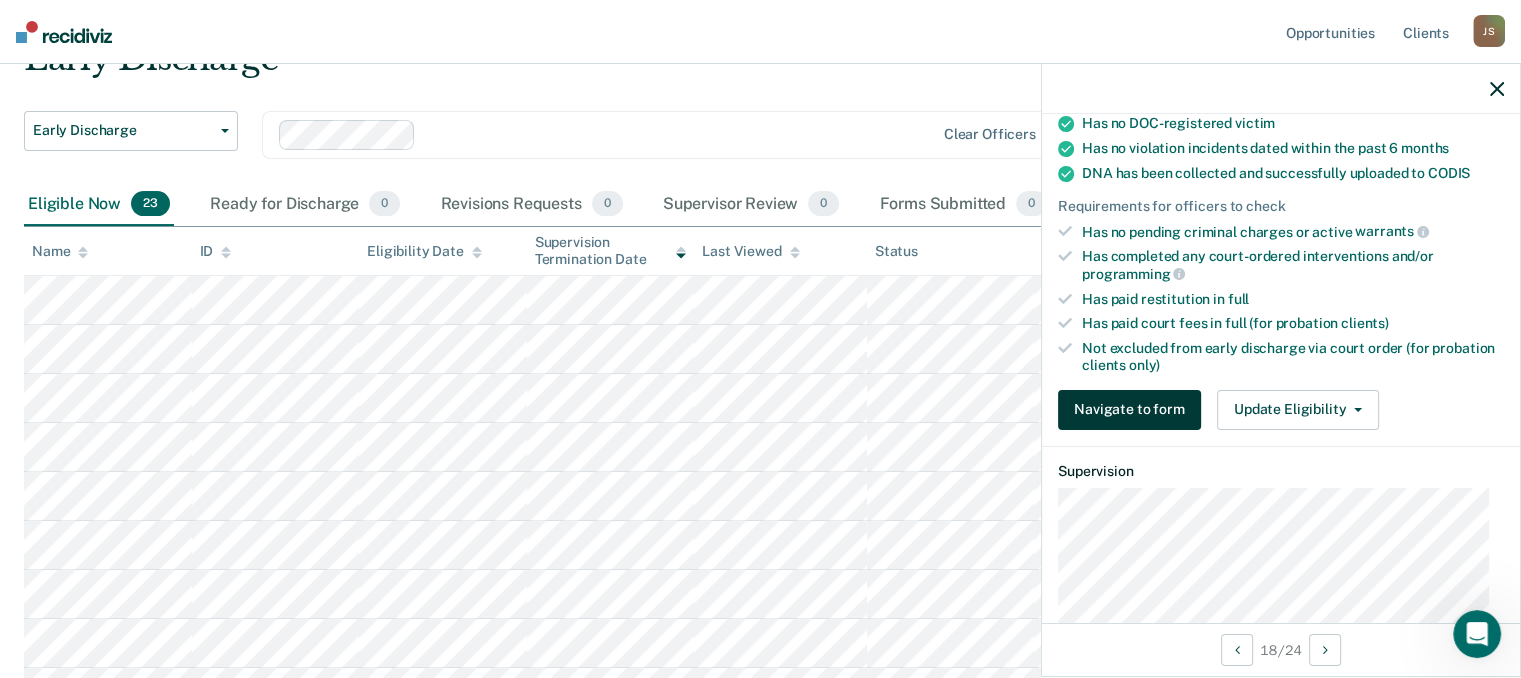 click on "Navigate to form" at bounding box center [1129, 410] 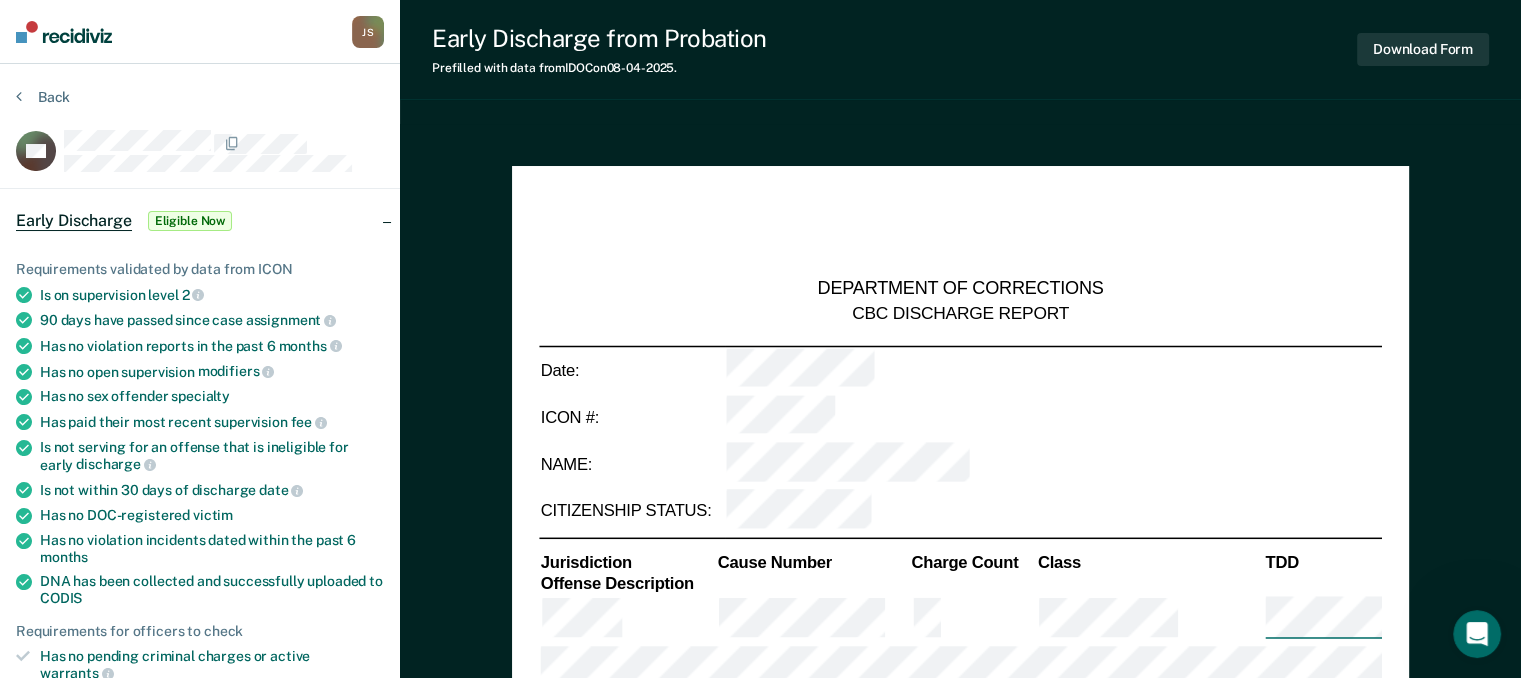 type on "x" 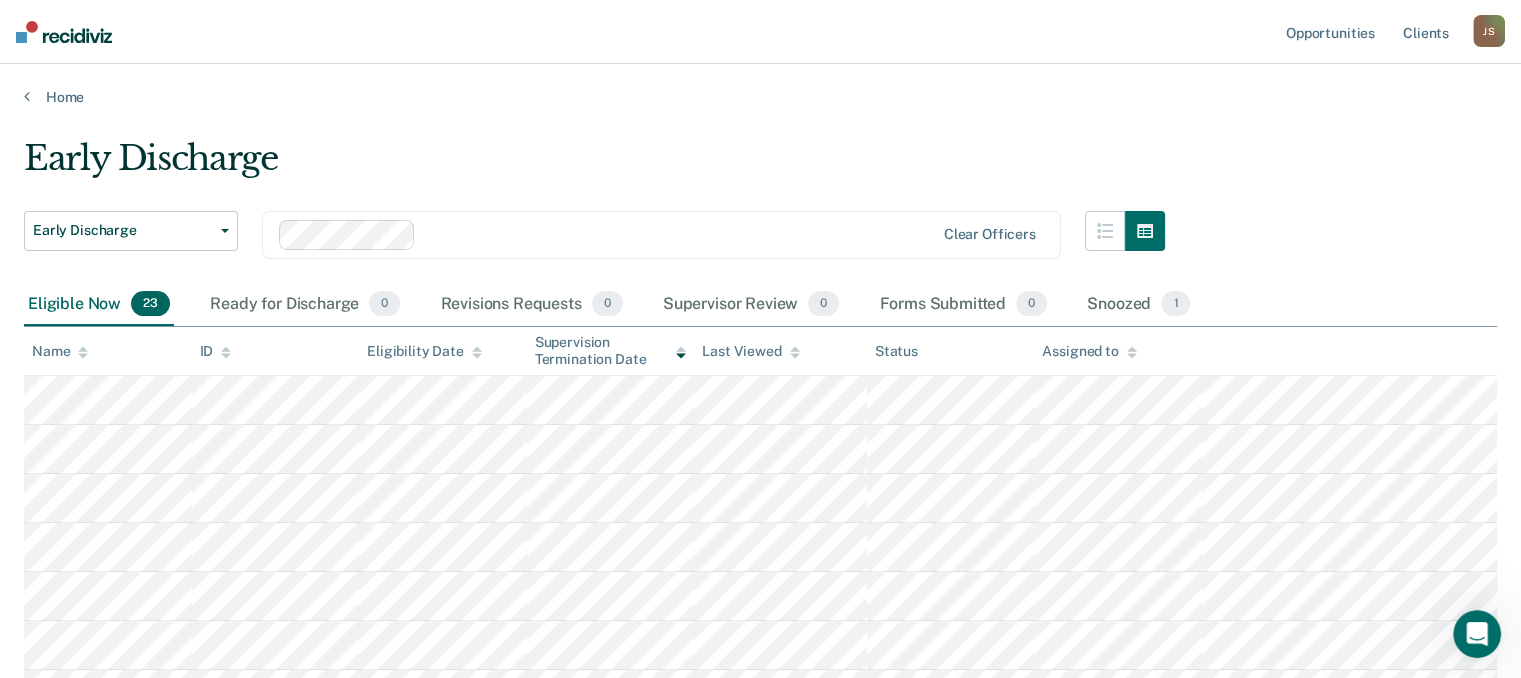 scroll, scrollTop: 100, scrollLeft: 0, axis: vertical 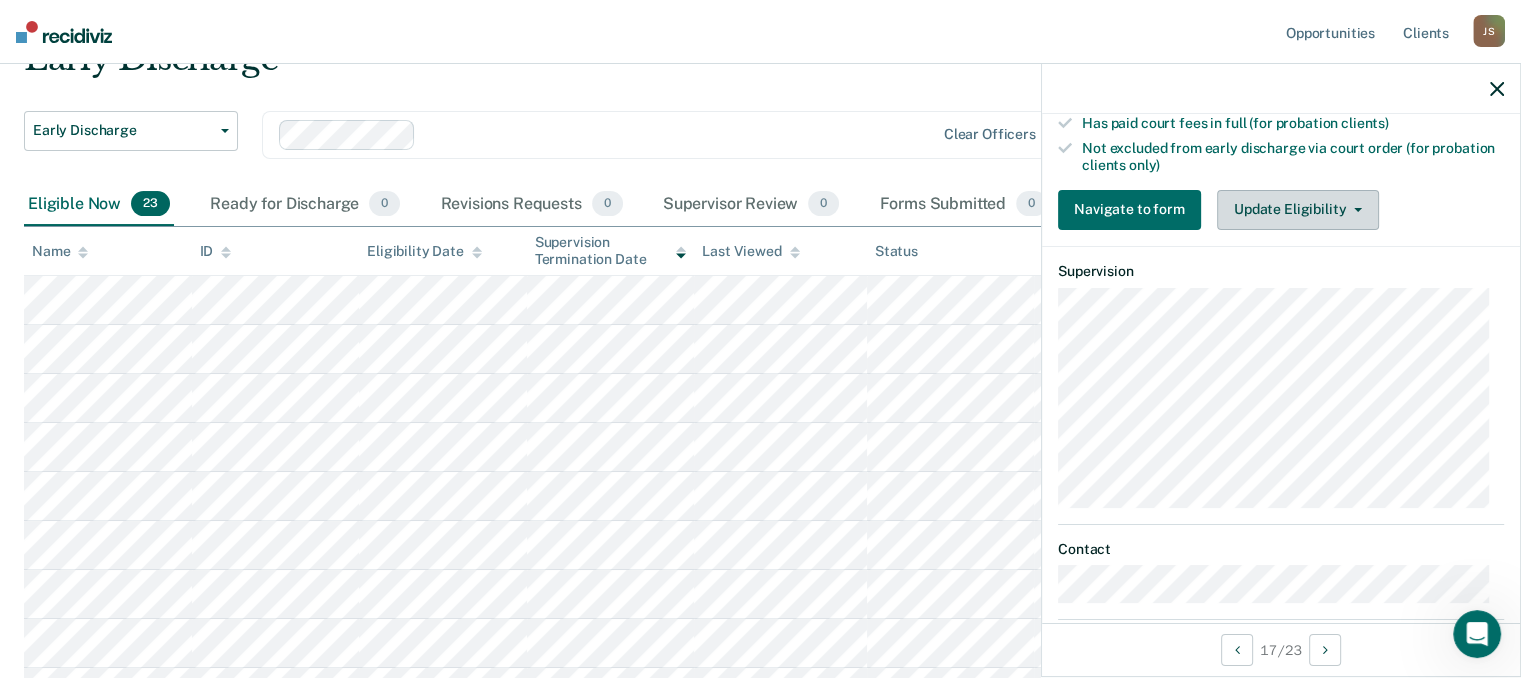 click on "Update Eligibility" at bounding box center (1298, 210) 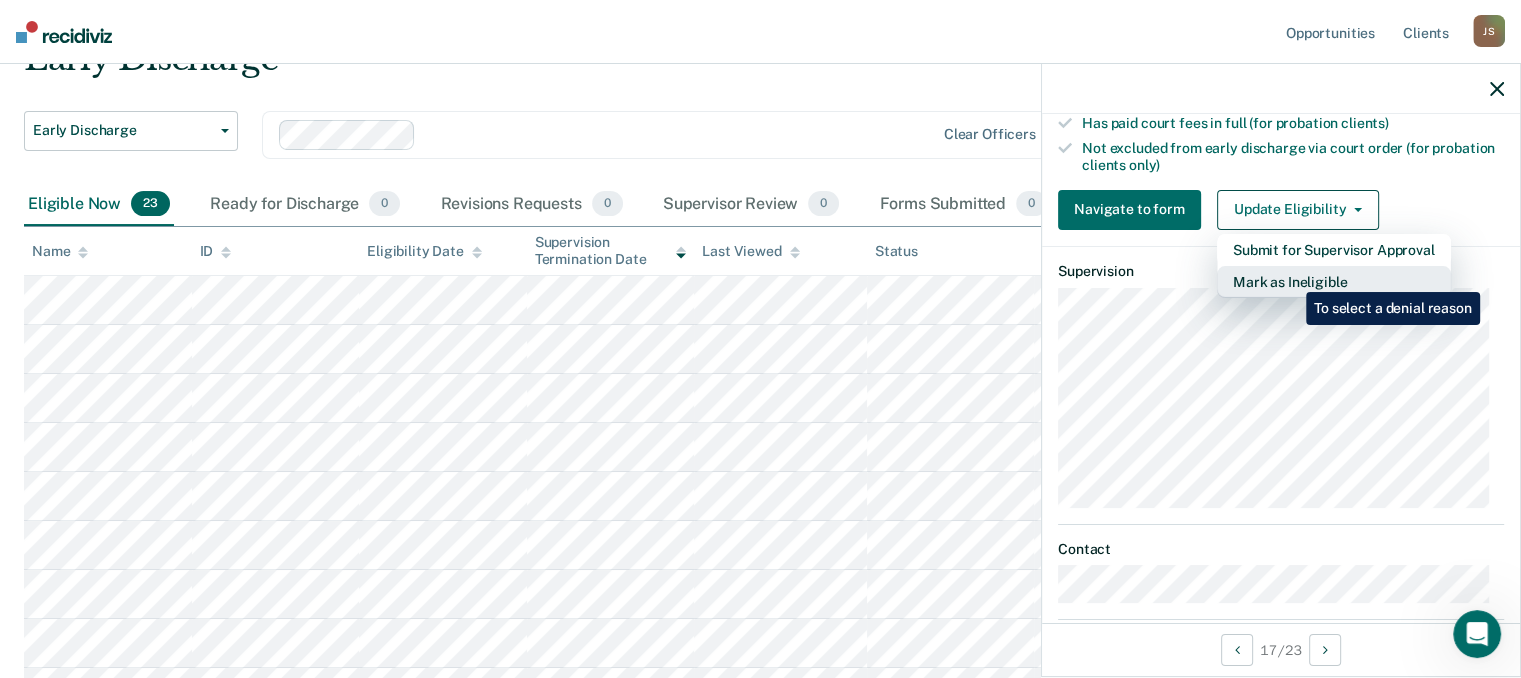 click on "Mark as Ineligible" at bounding box center [1334, 282] 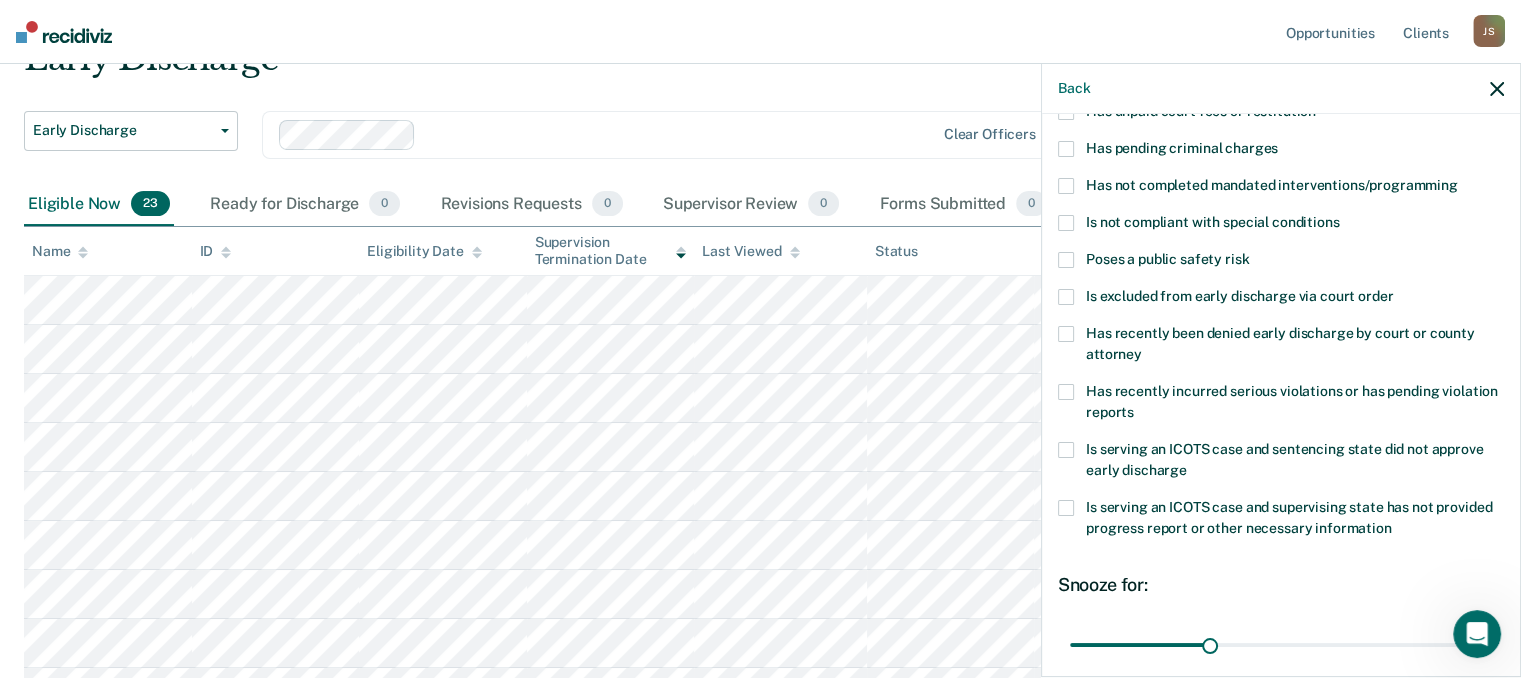 scroll, scrollTop: 41, scrollLeft: 0, axis: vertical 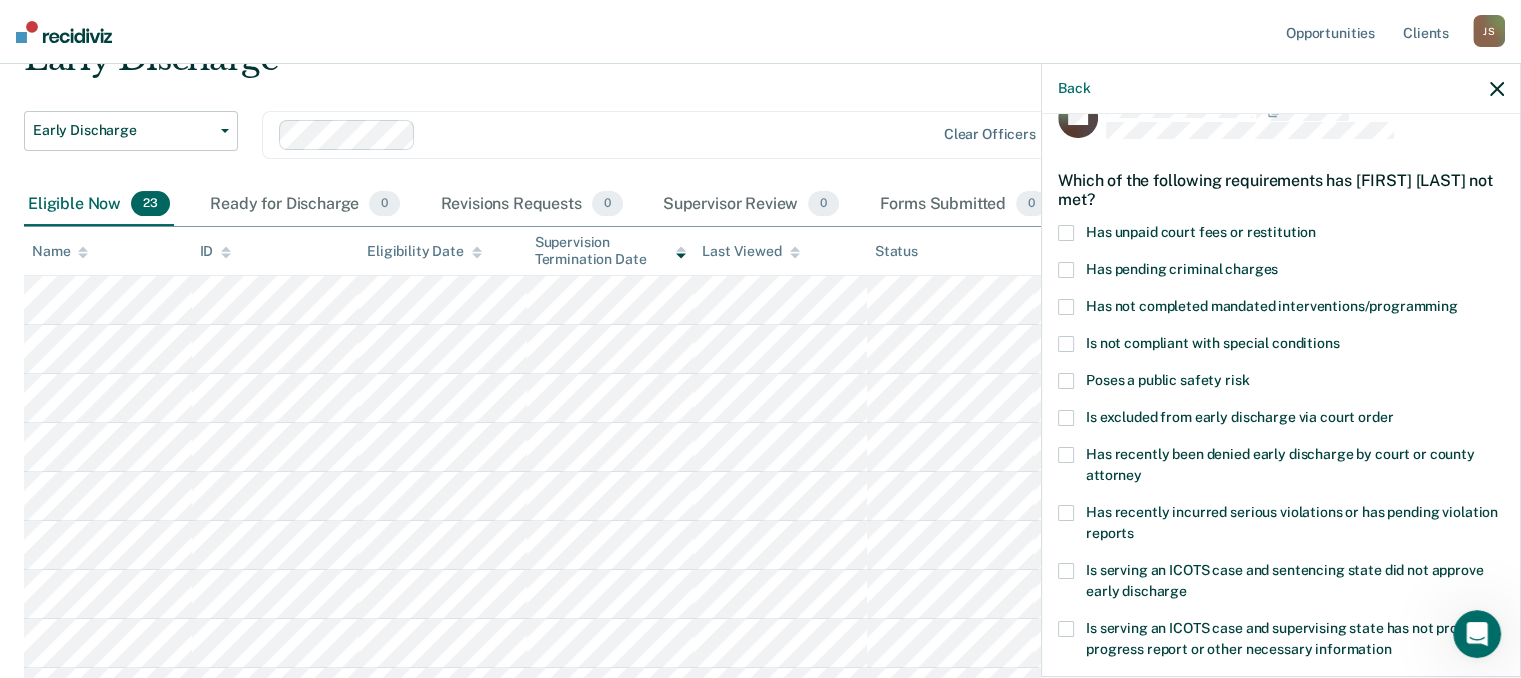 click at bounding box center (1066, 233) 